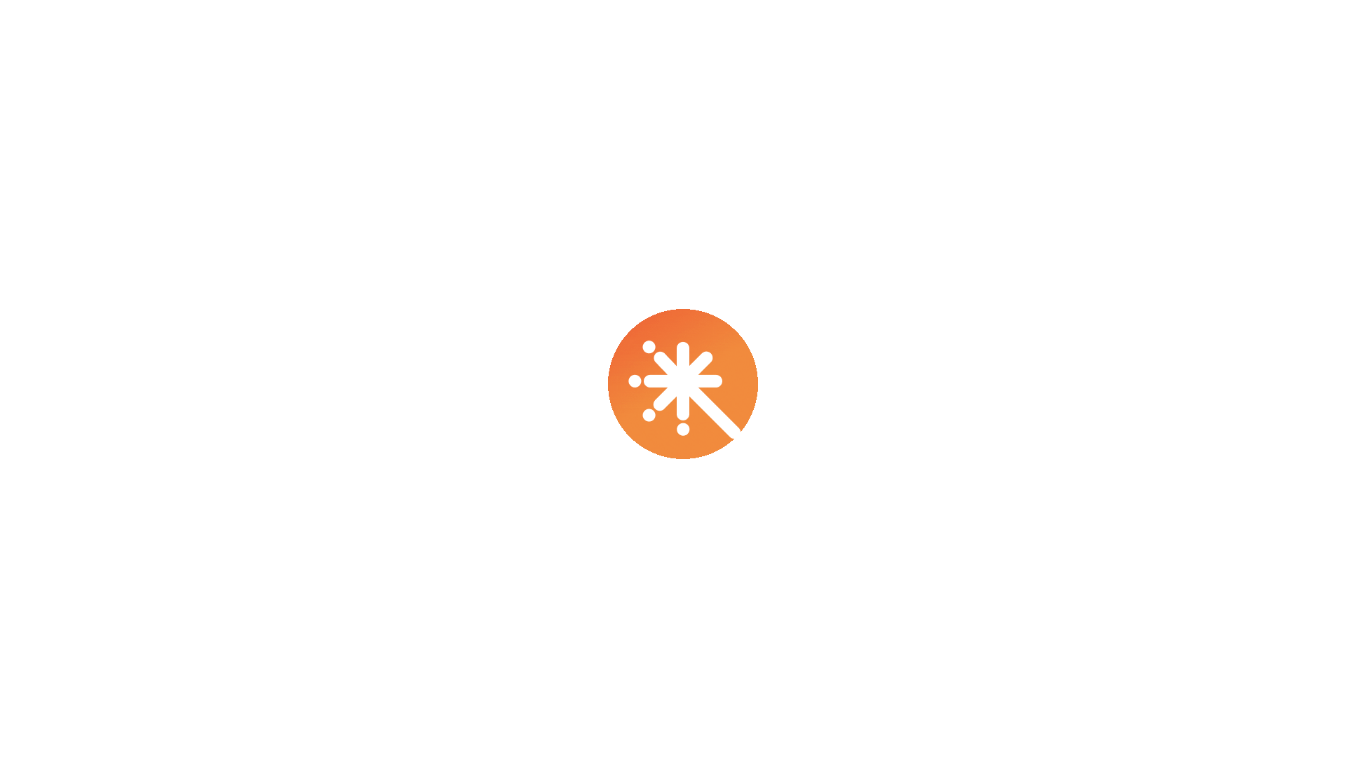scroll, scrollTop: 0, scrollLeft: 0, axis: both 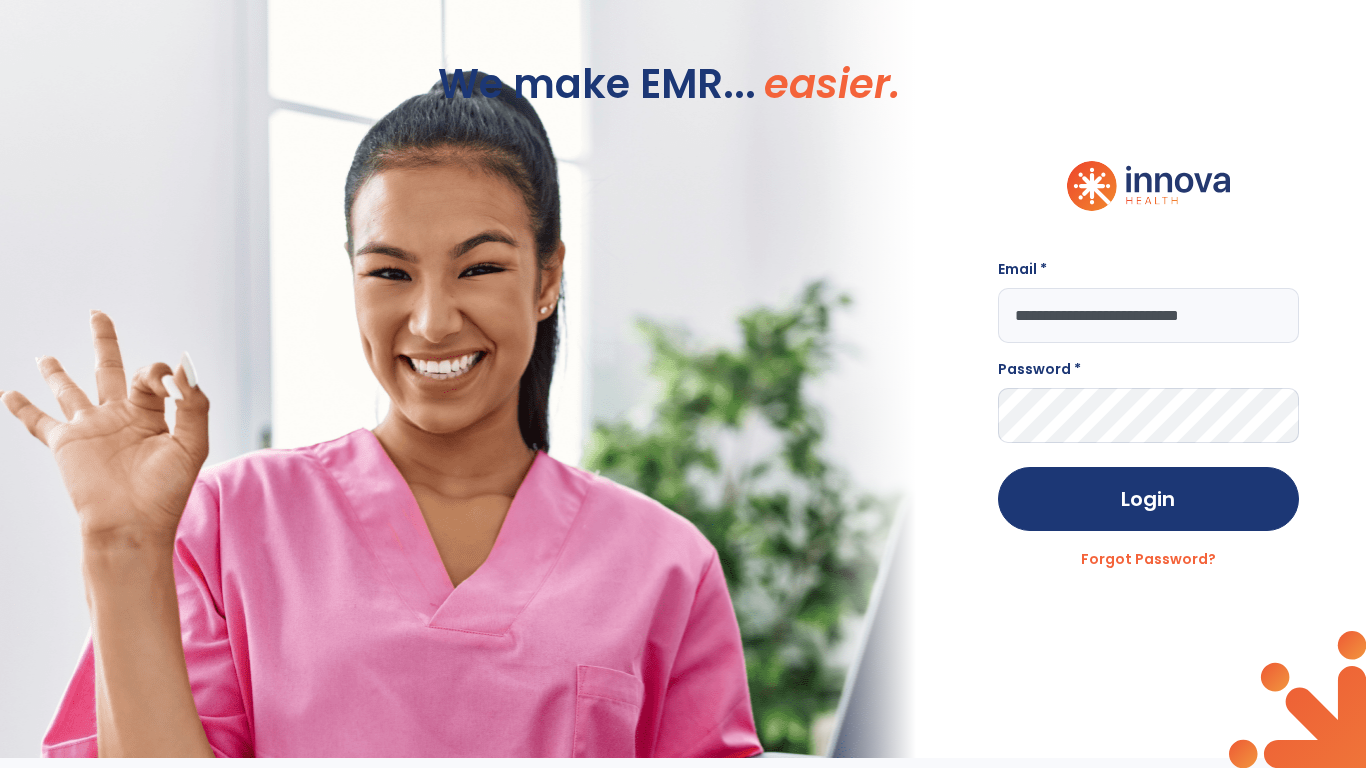 type on "**********" 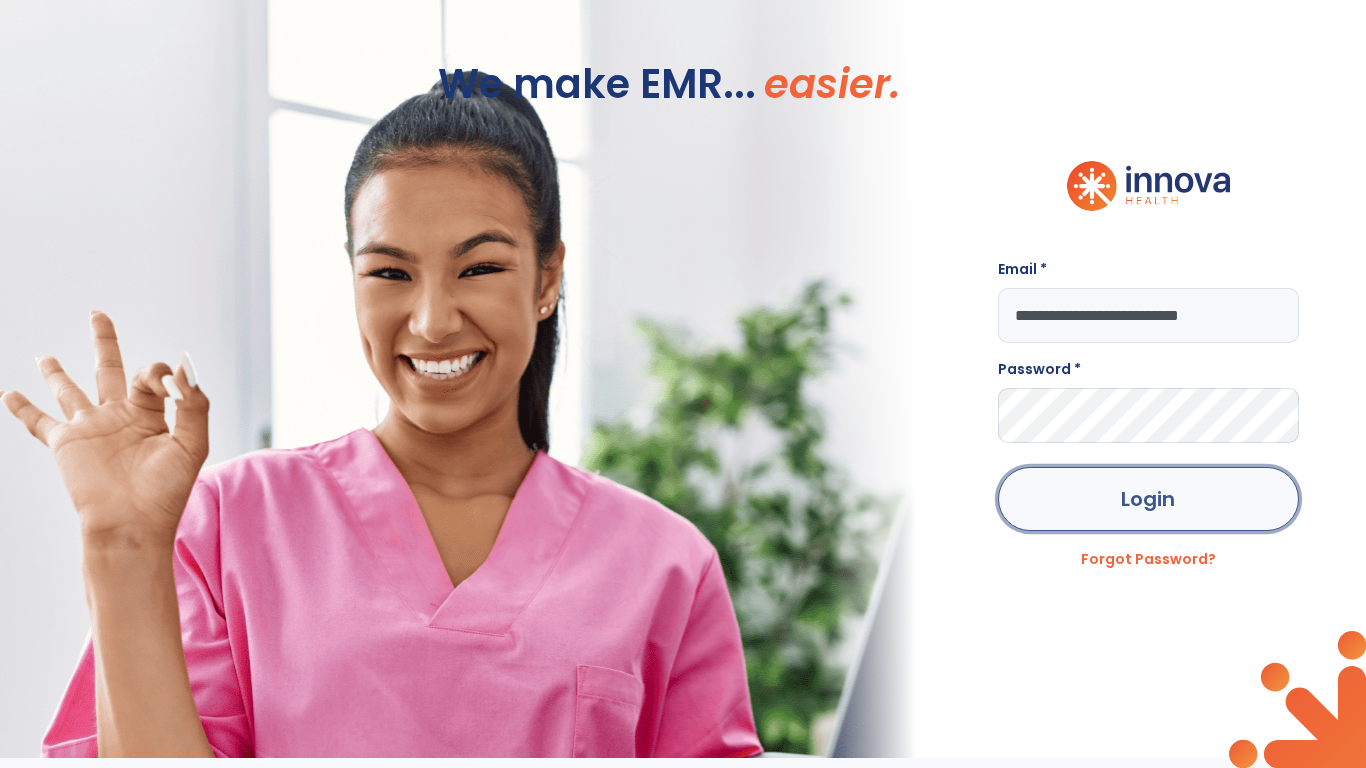 click on "Login" 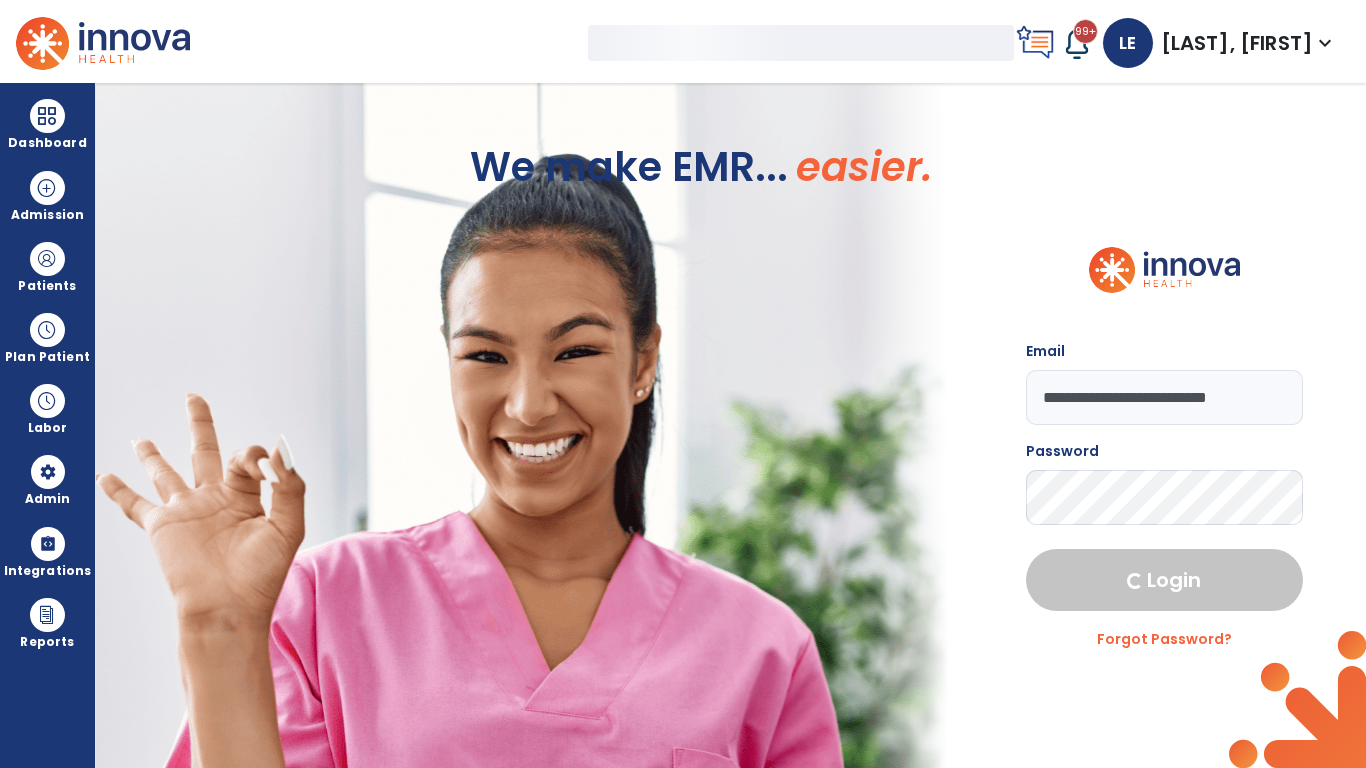 select on "***" 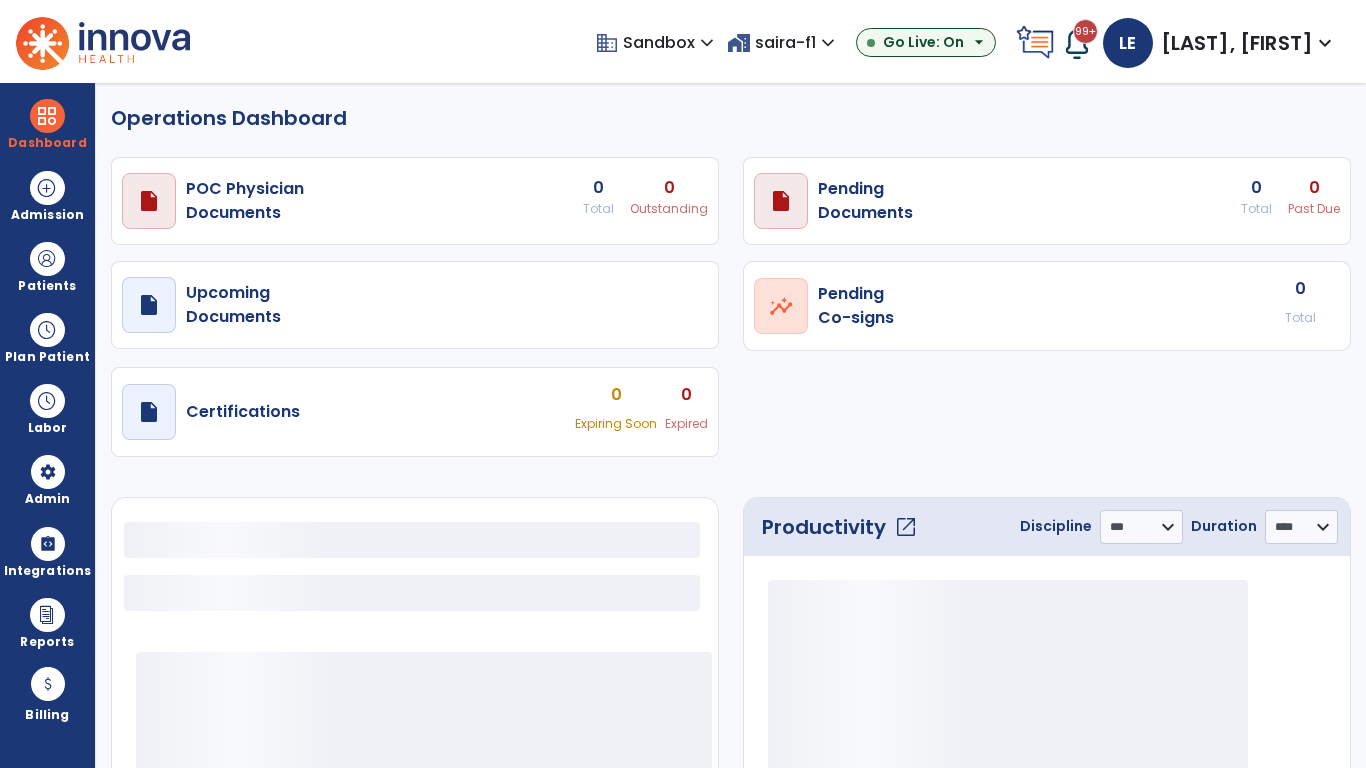 select on "***" 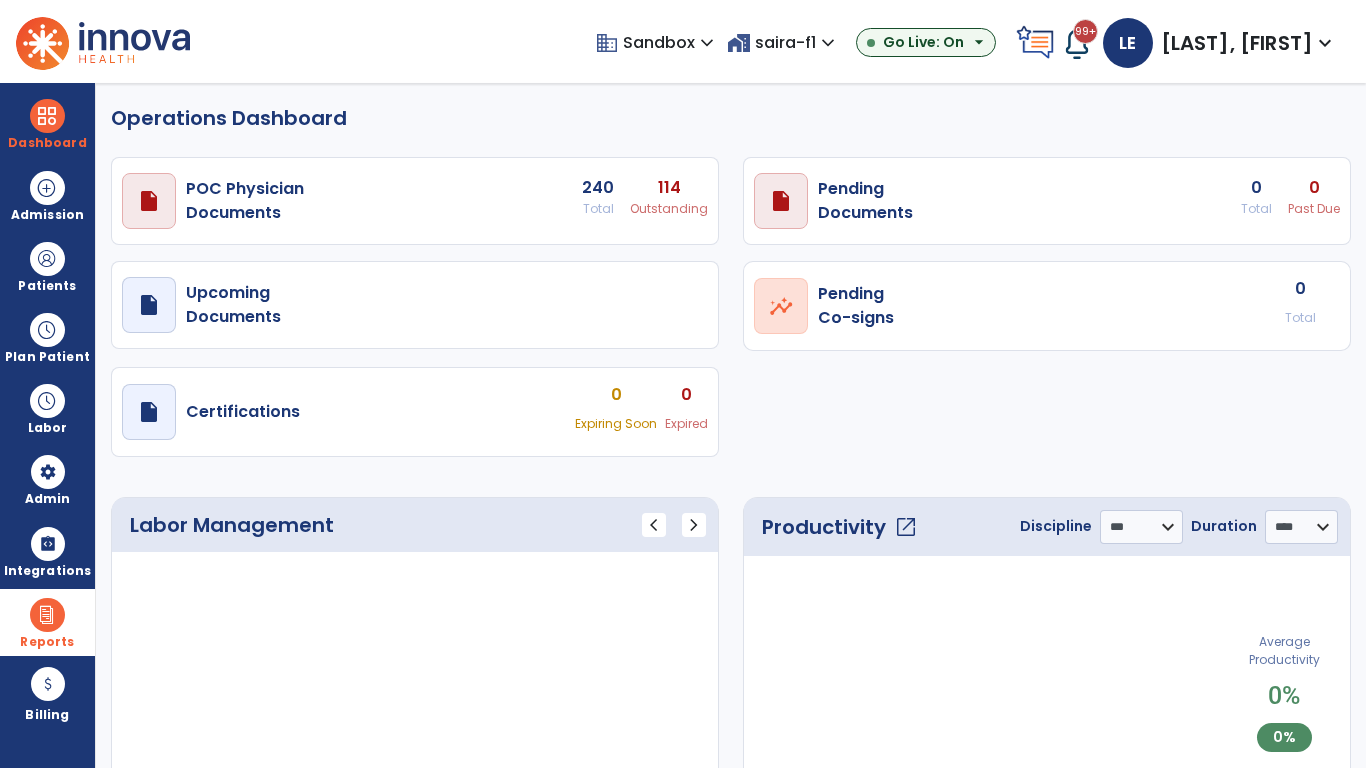 click at bounding box center (47, 615) 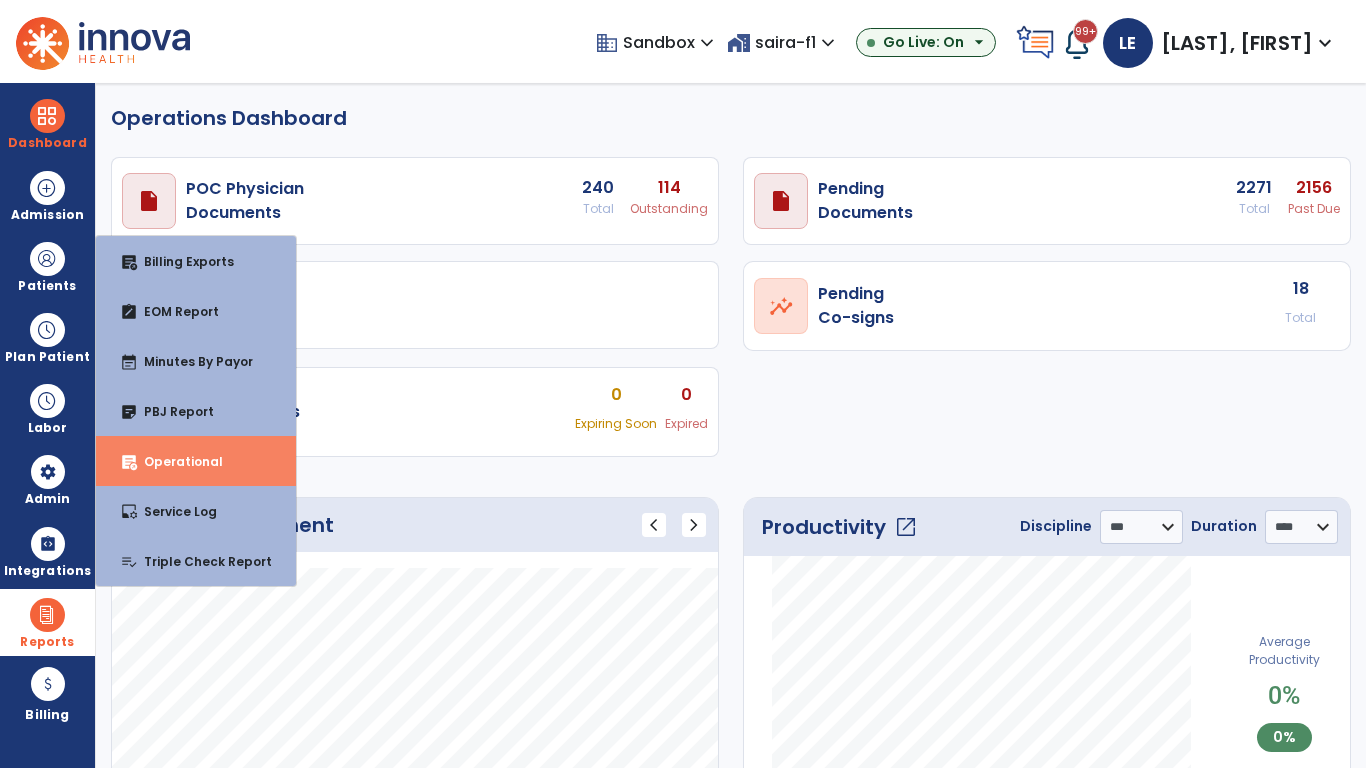 click on "Operational" at bounding box center (175, 461) 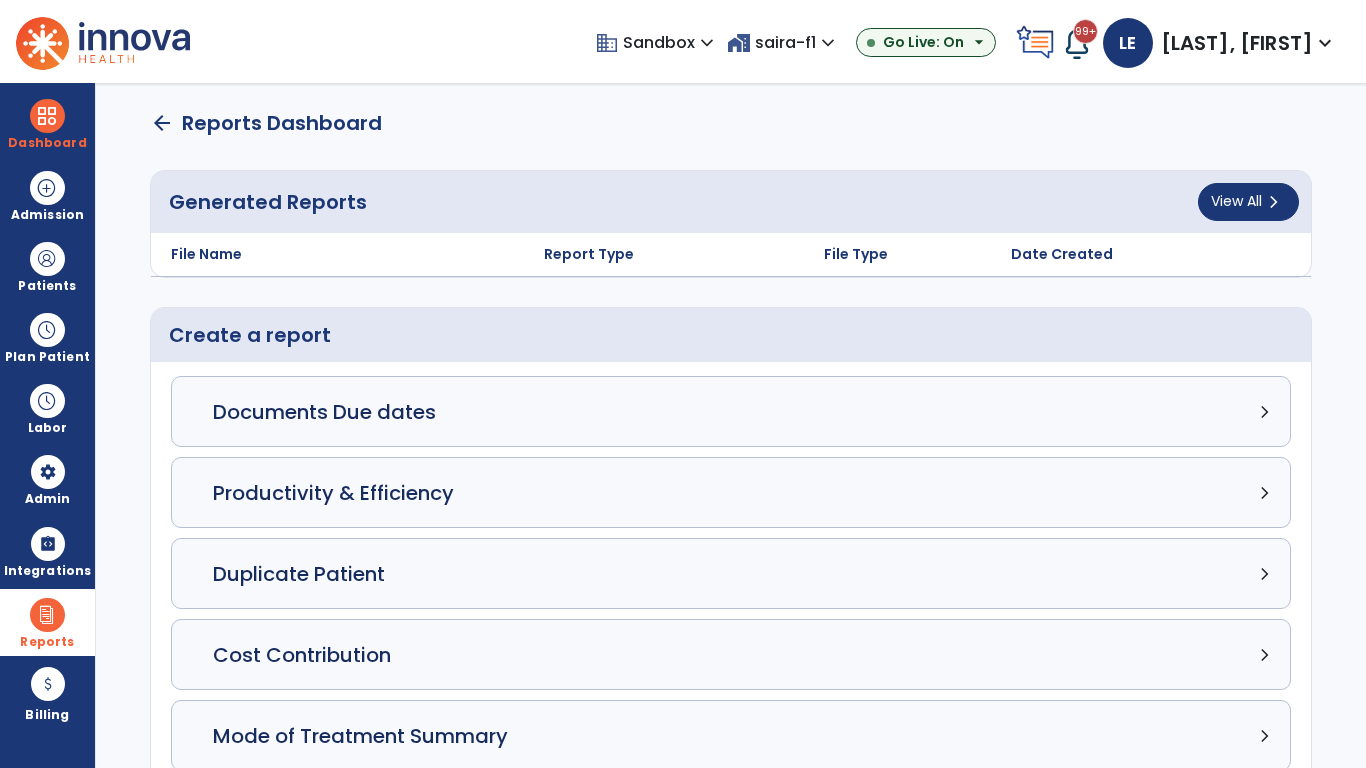 click on "Census Detail chevron_right" 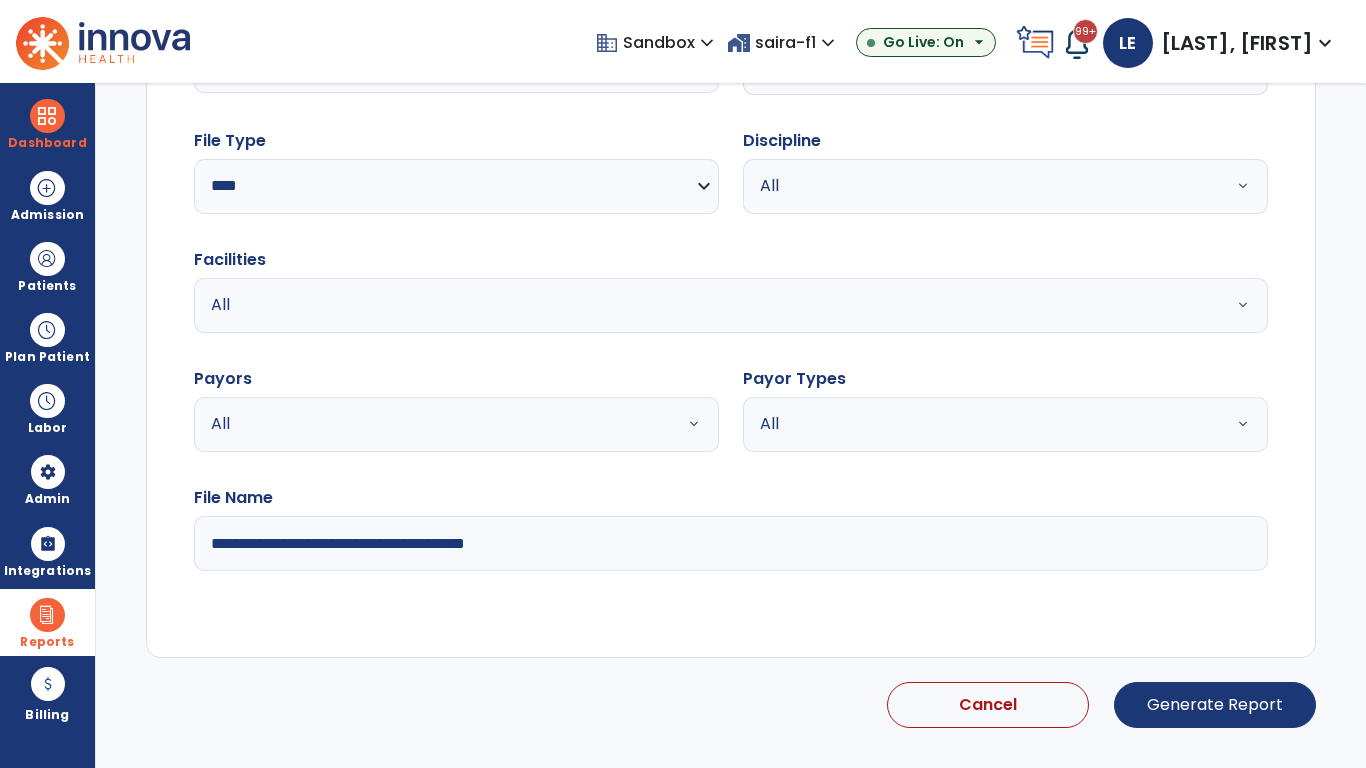 select on "*****" 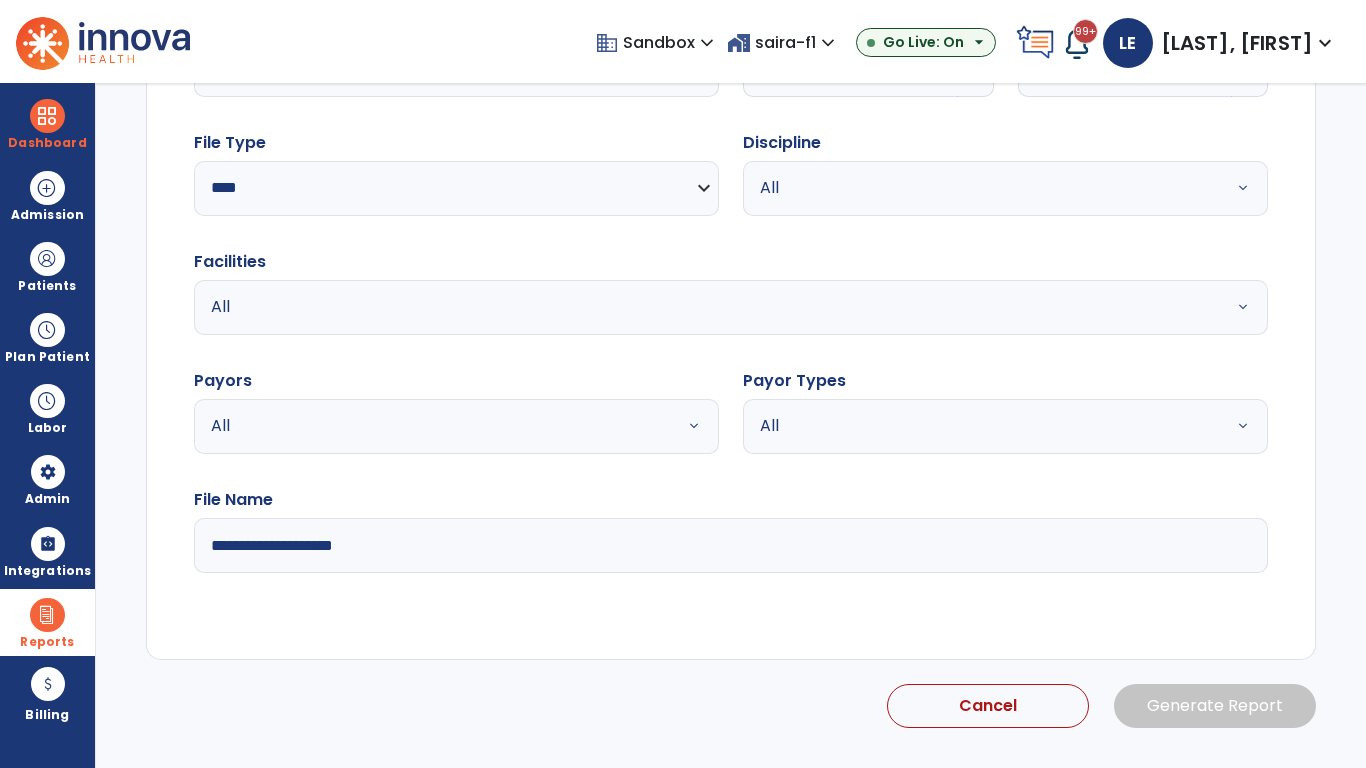 click 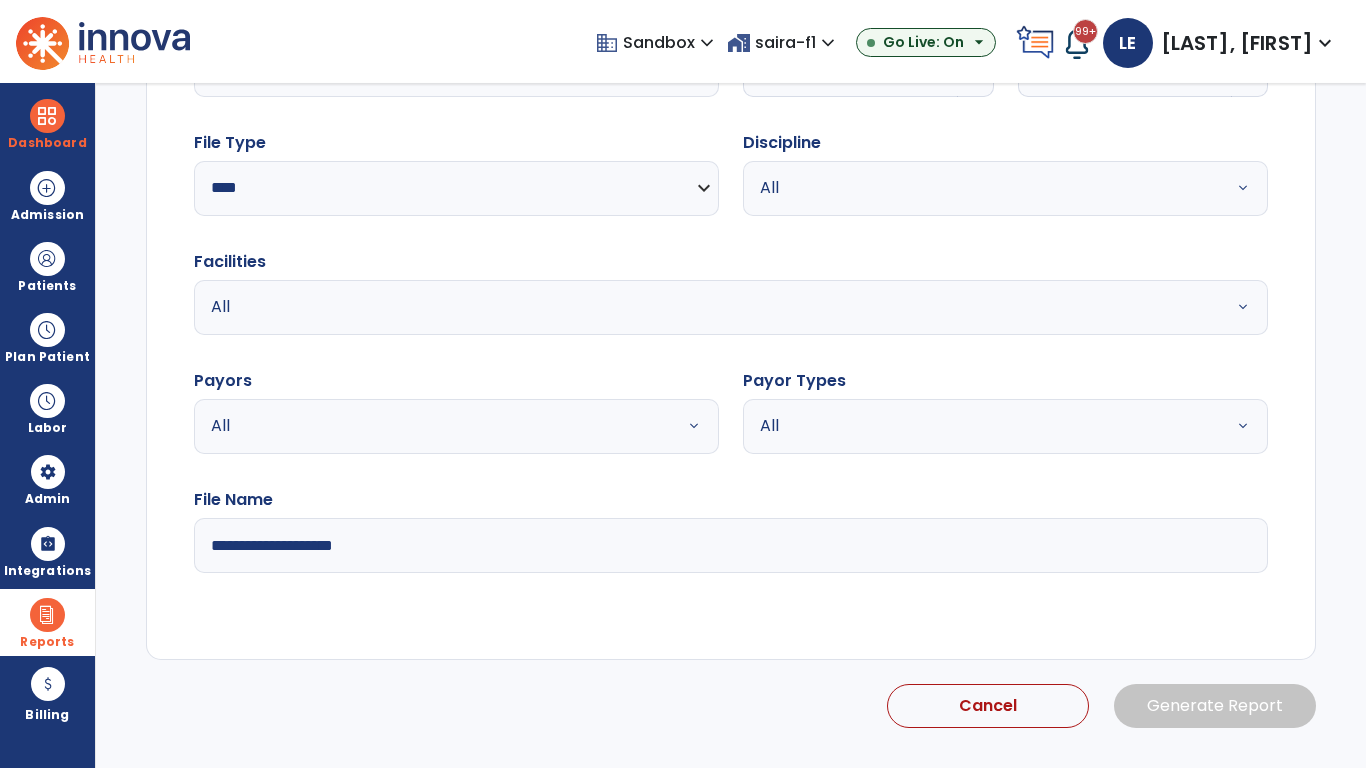select on "*" 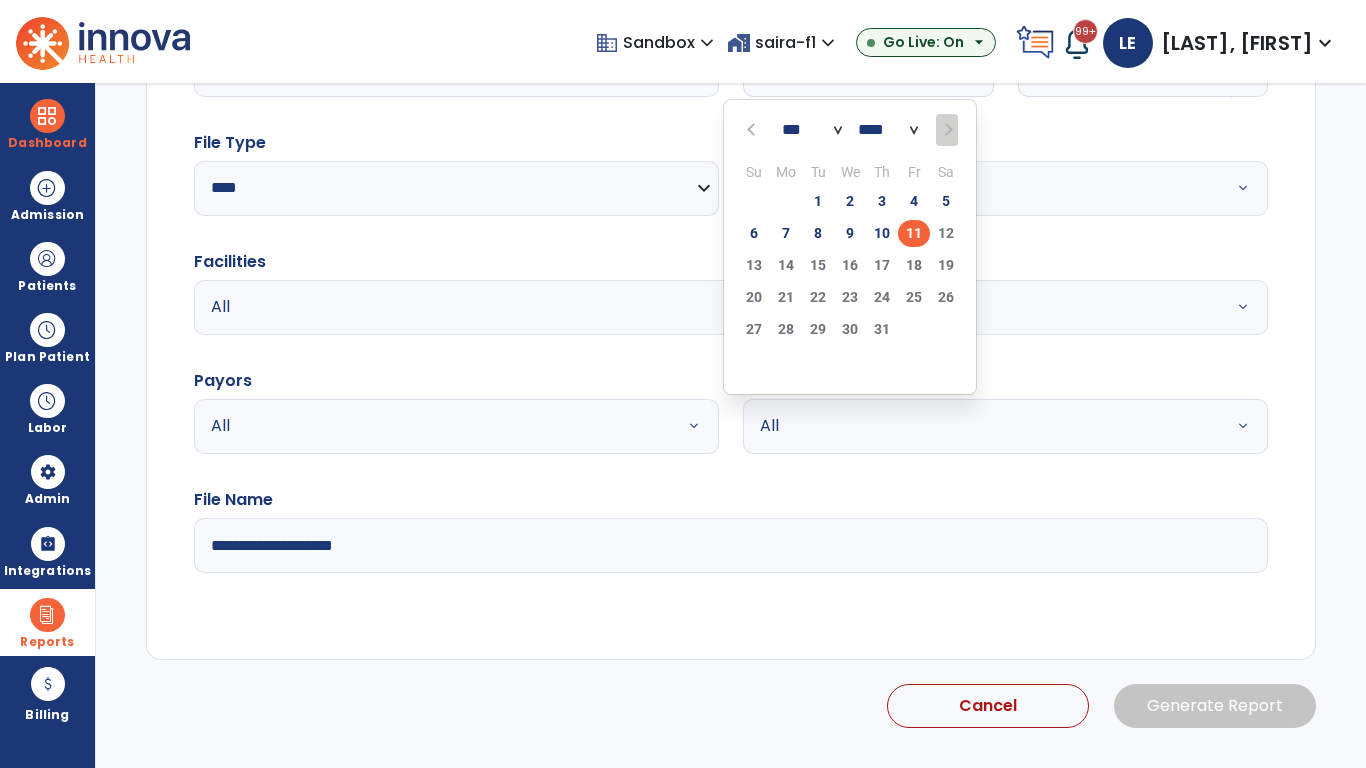scroll, scrollTop: 192, scrollLeft: 0, axis: vertical 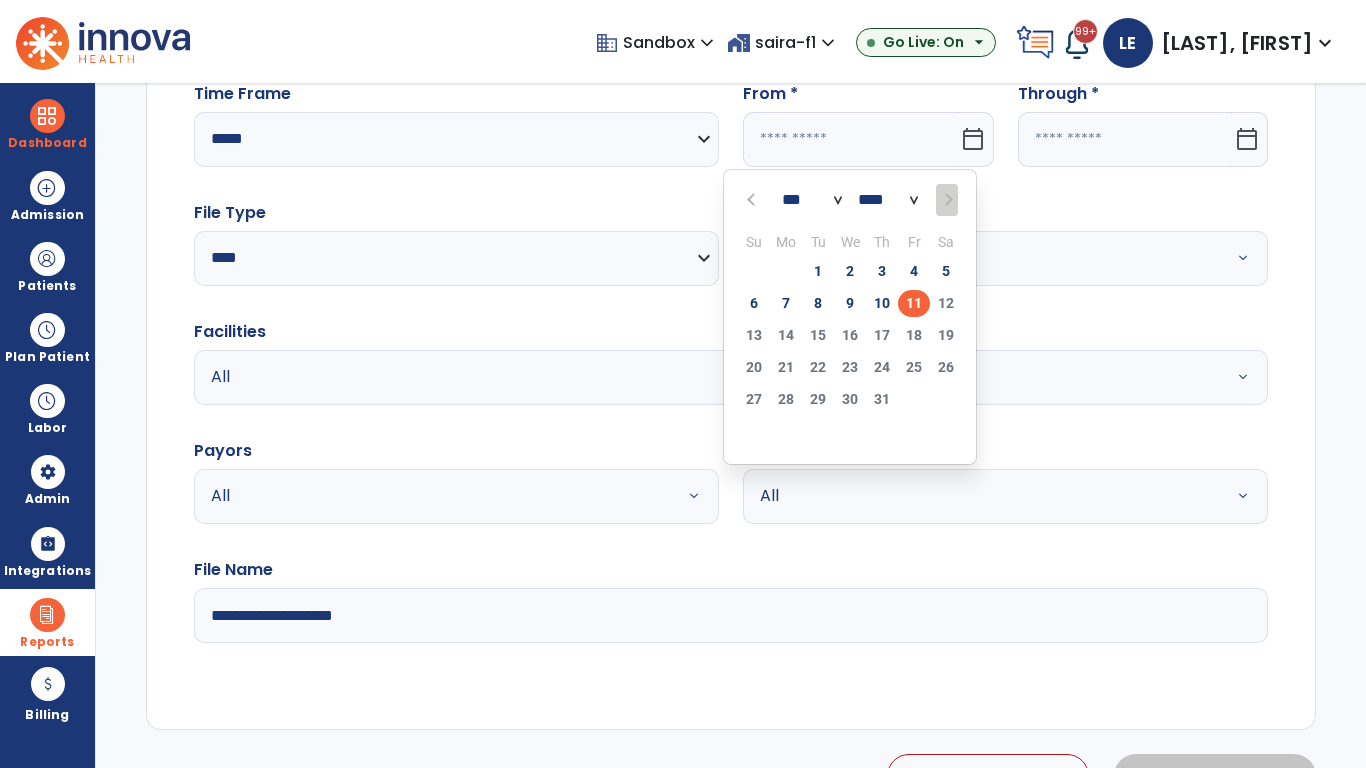 select on "****" 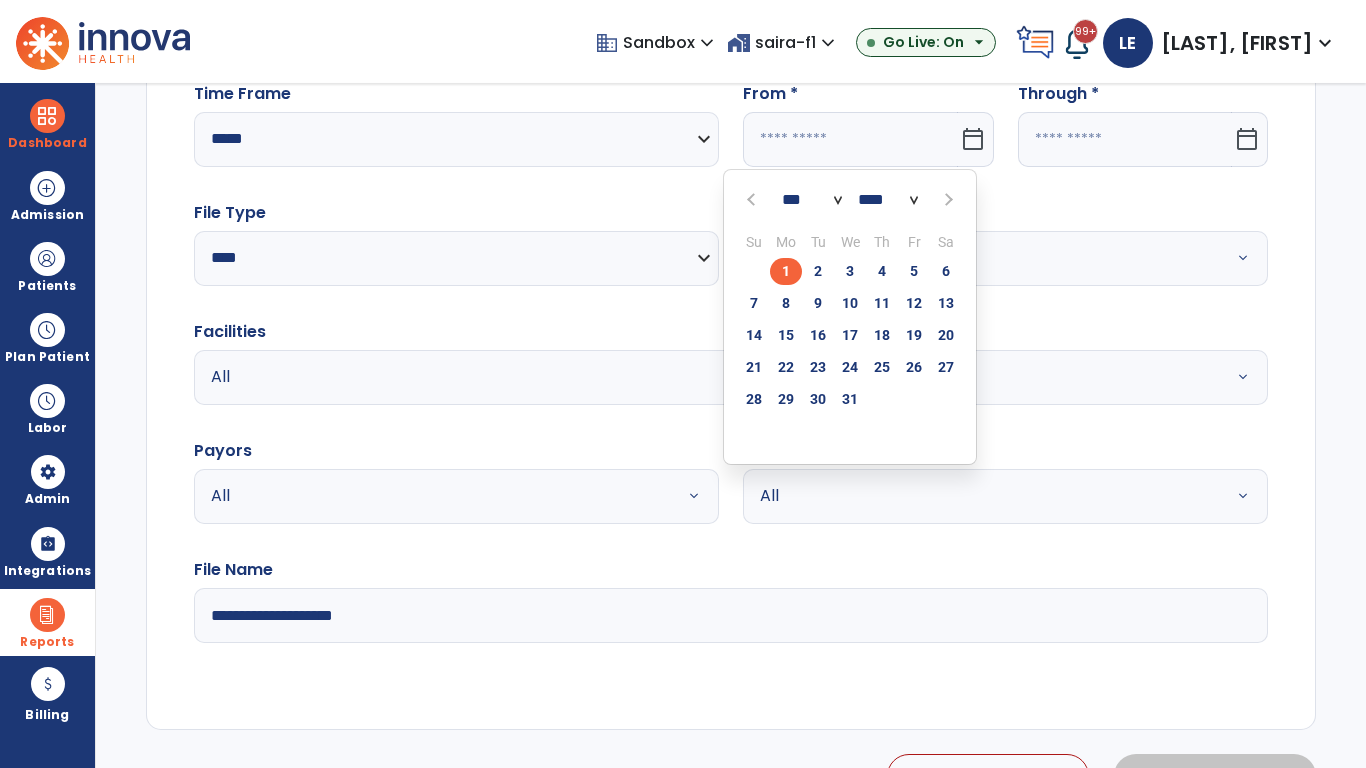 select on "**" 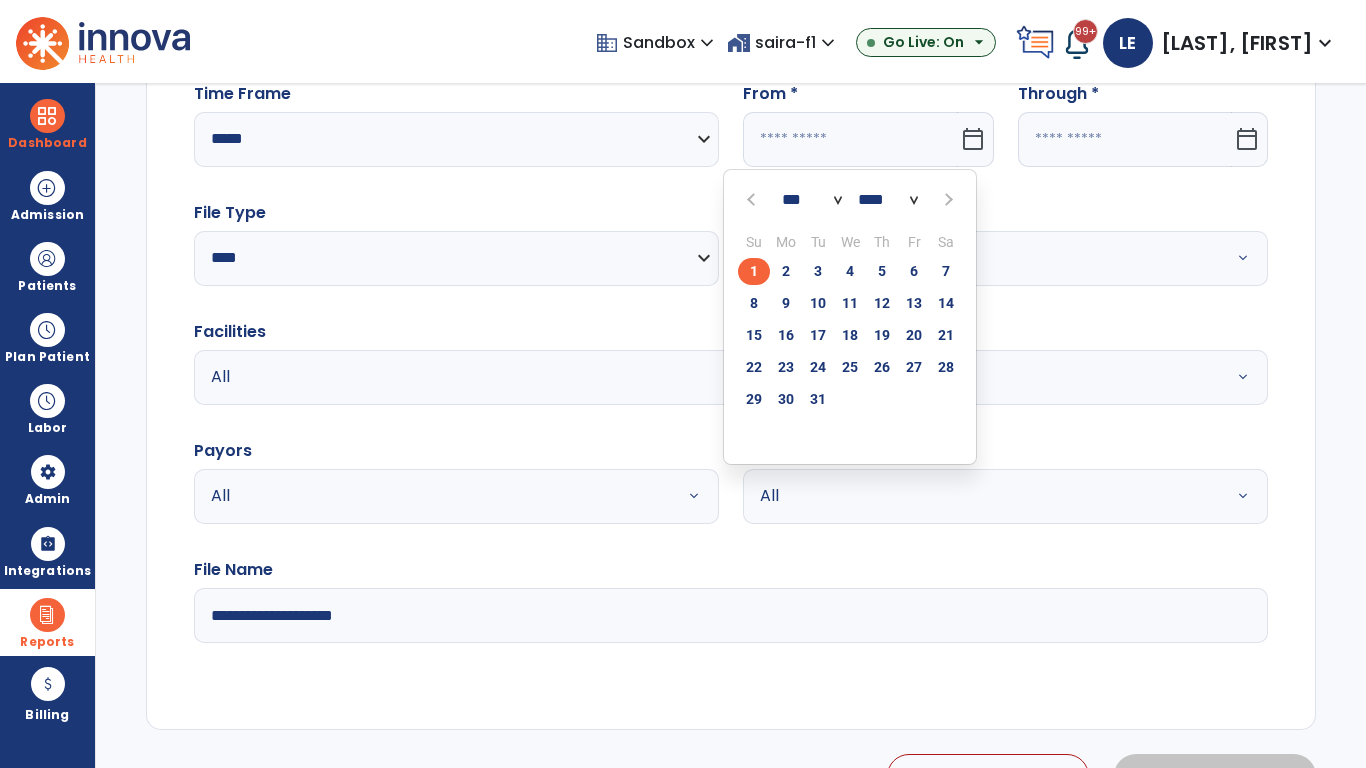 click on "1" 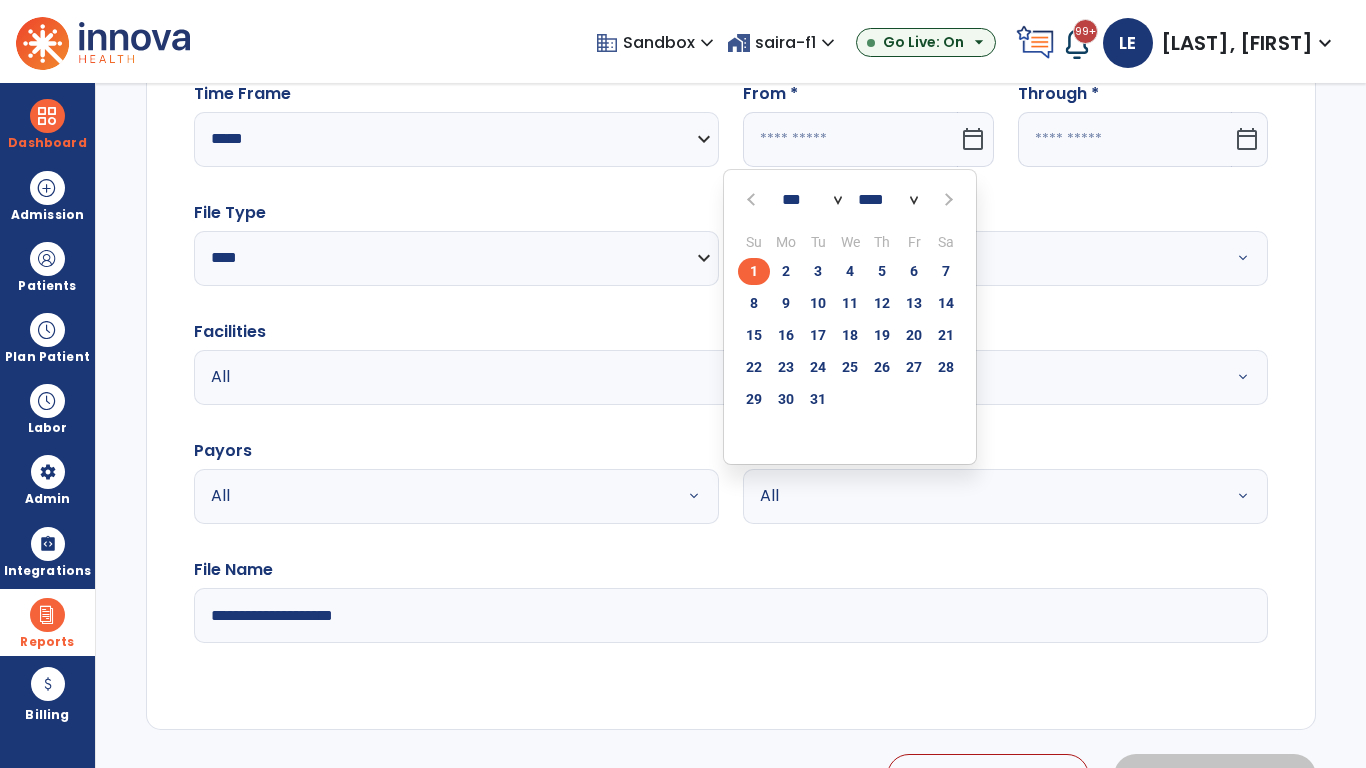 type on "**********" 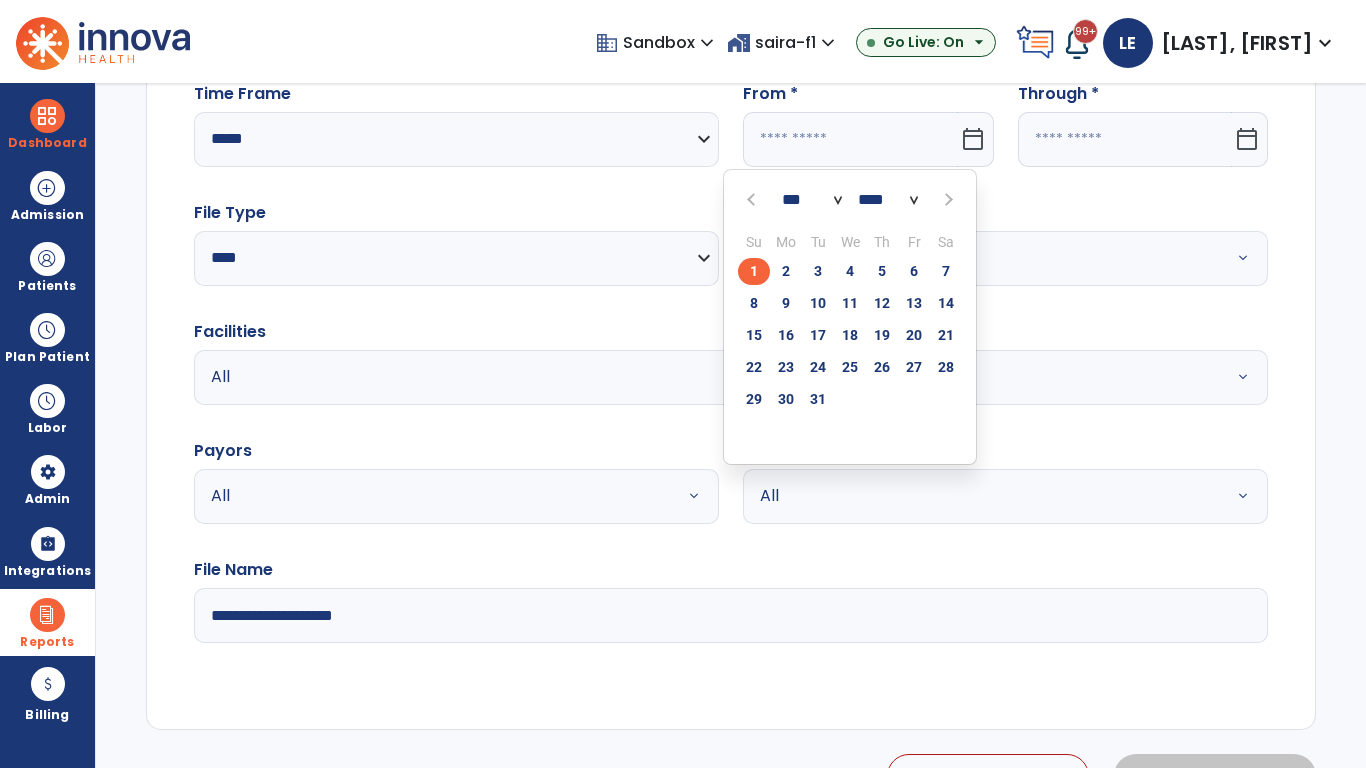 type on "*********" 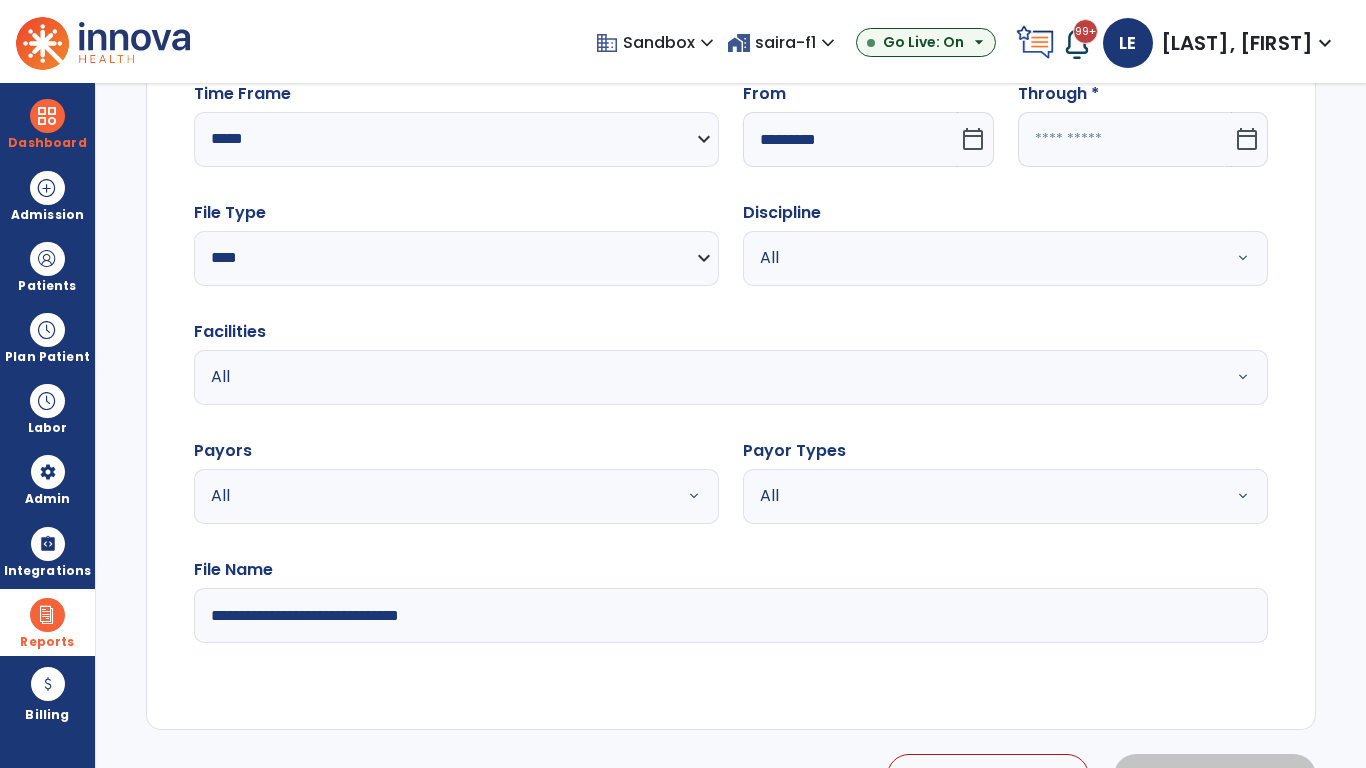 click 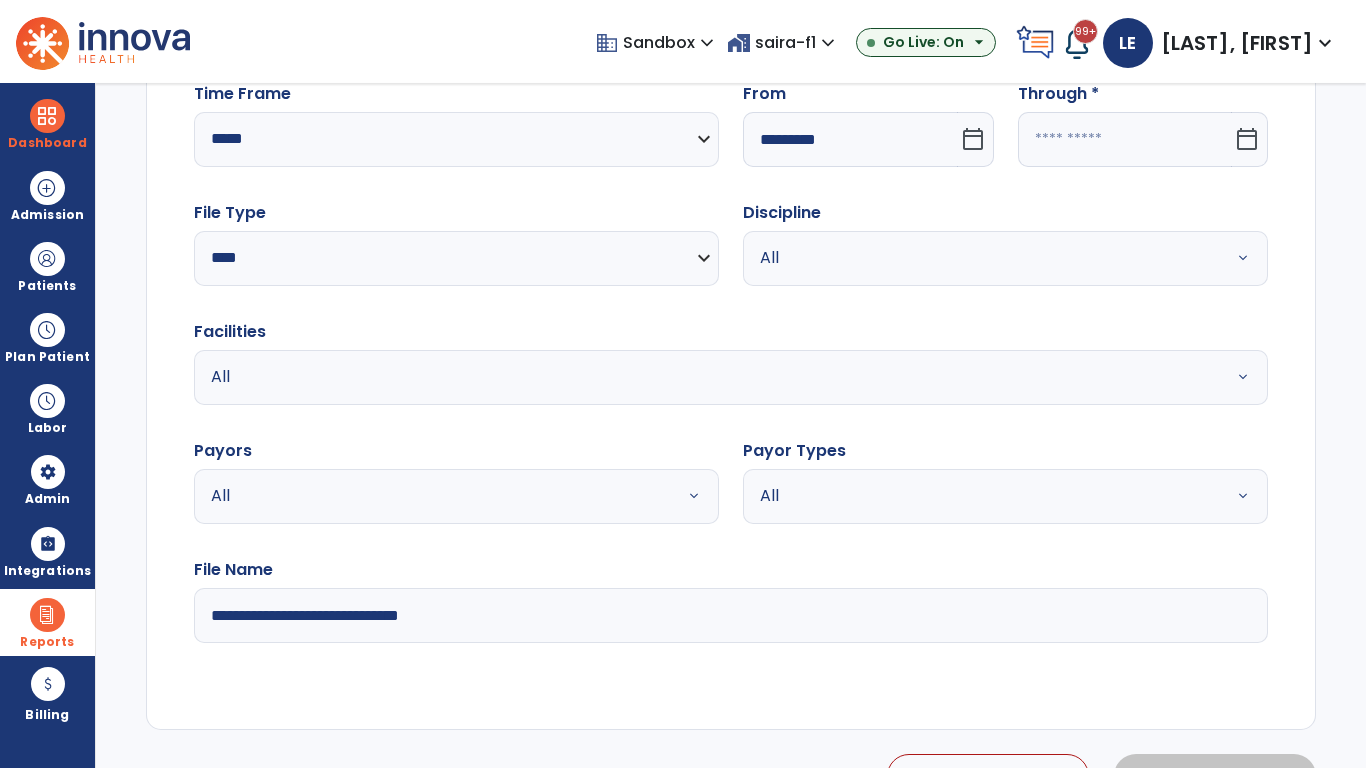 select on "*" 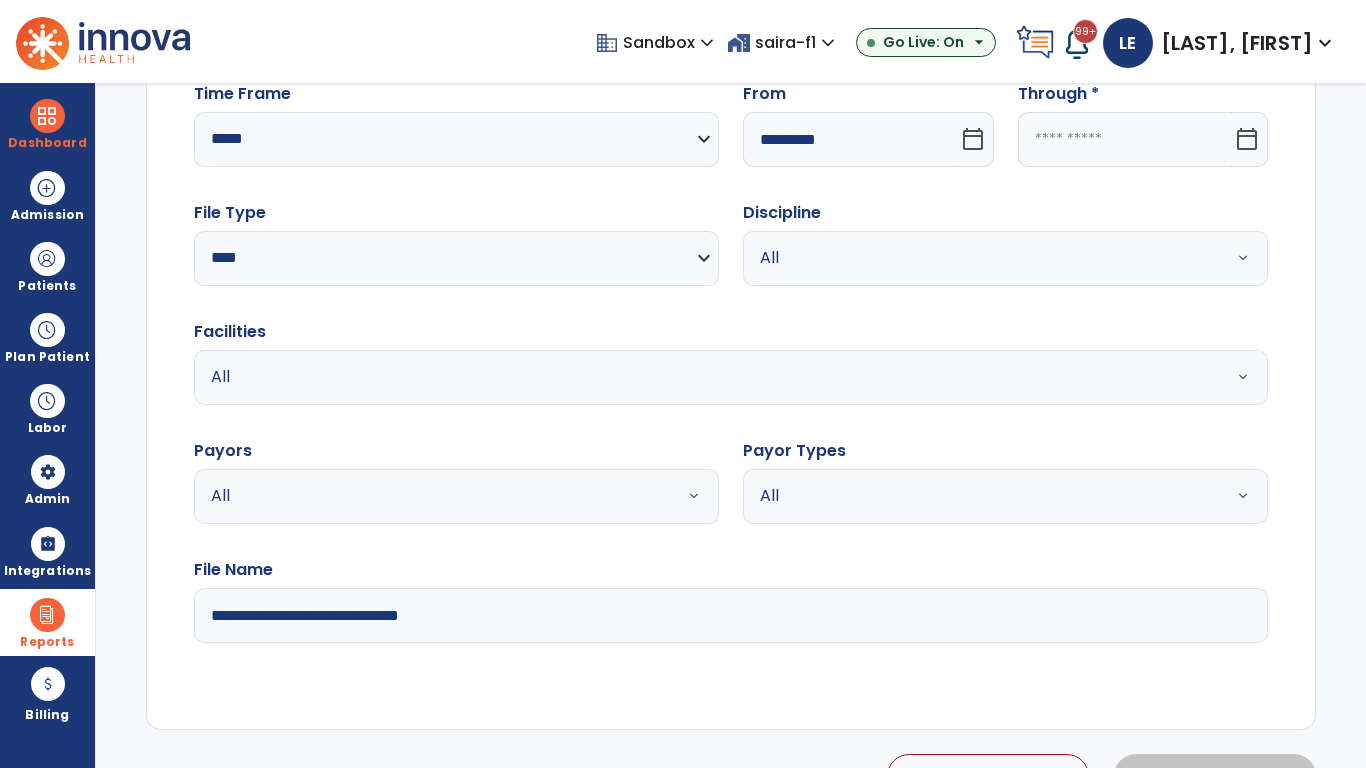 select on "****" 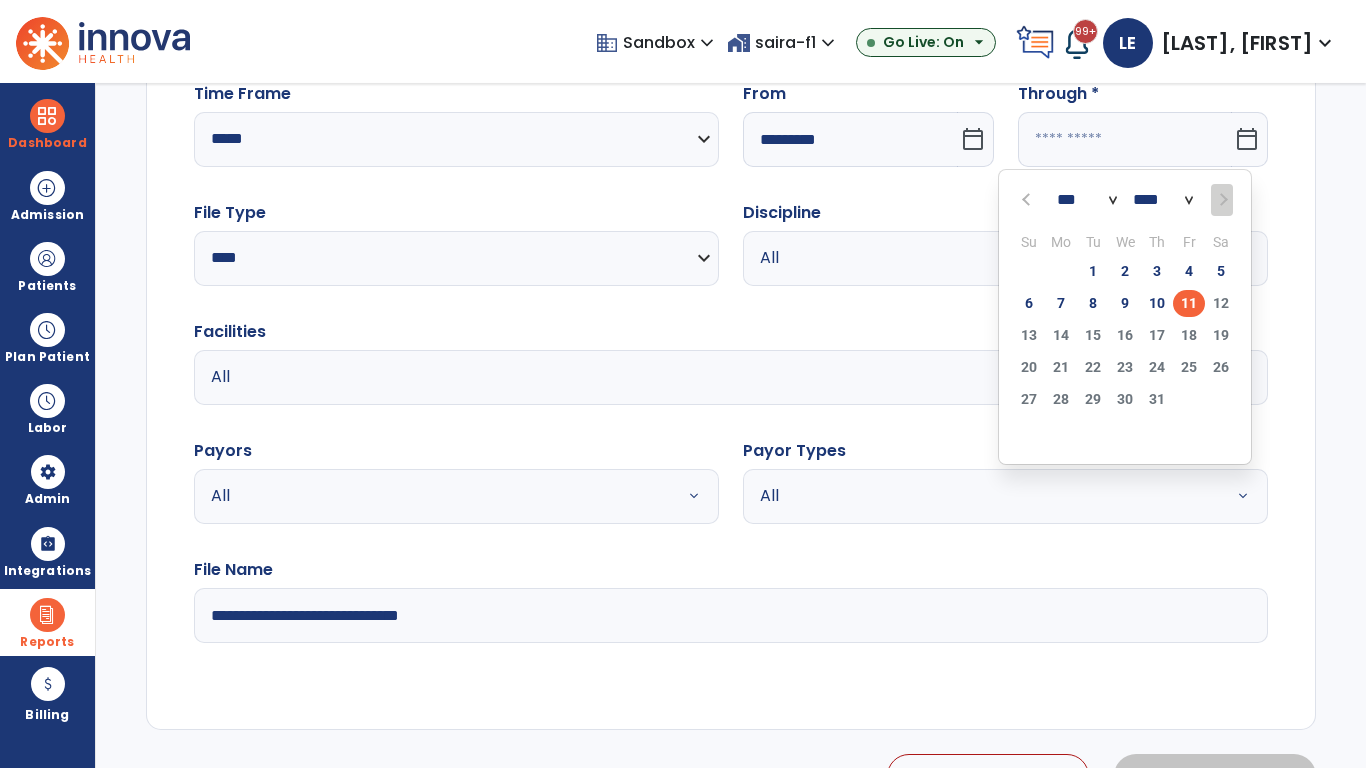 select on "*" 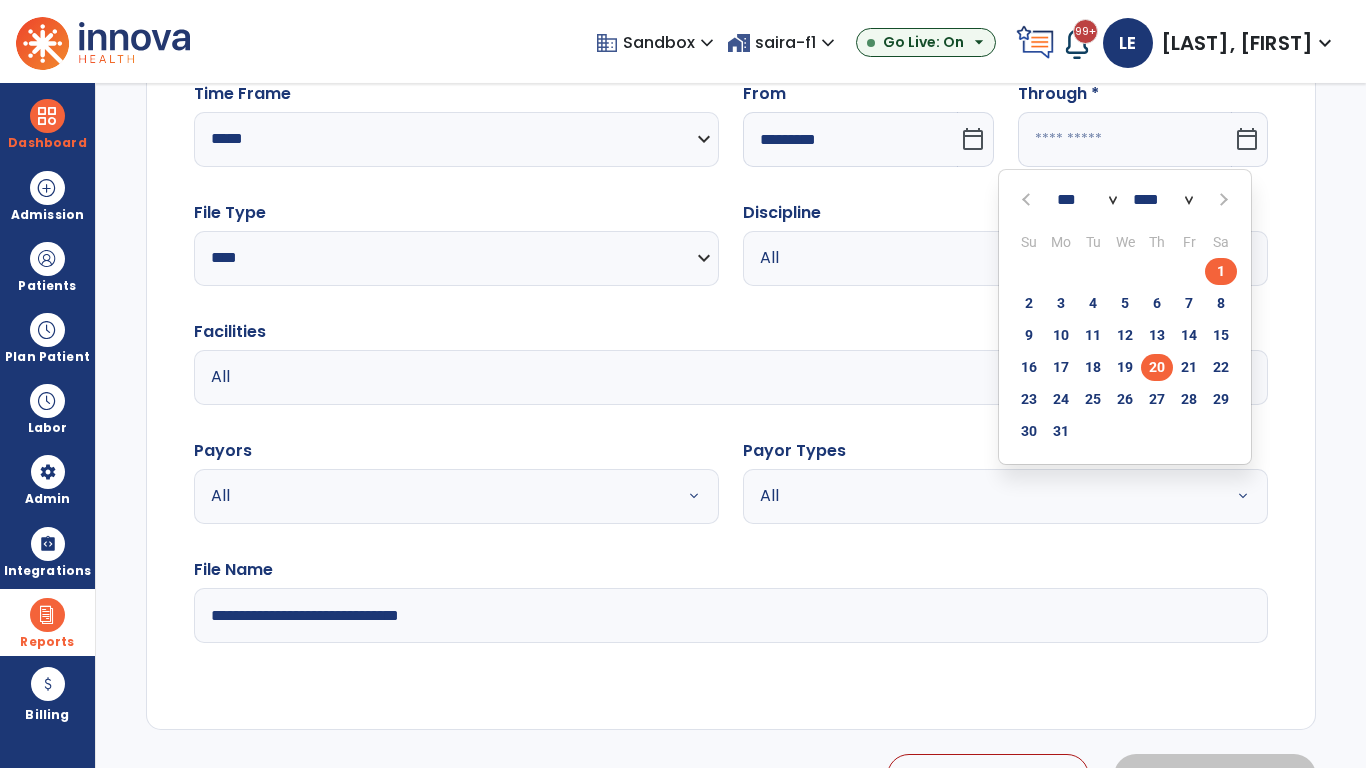 click on "20" 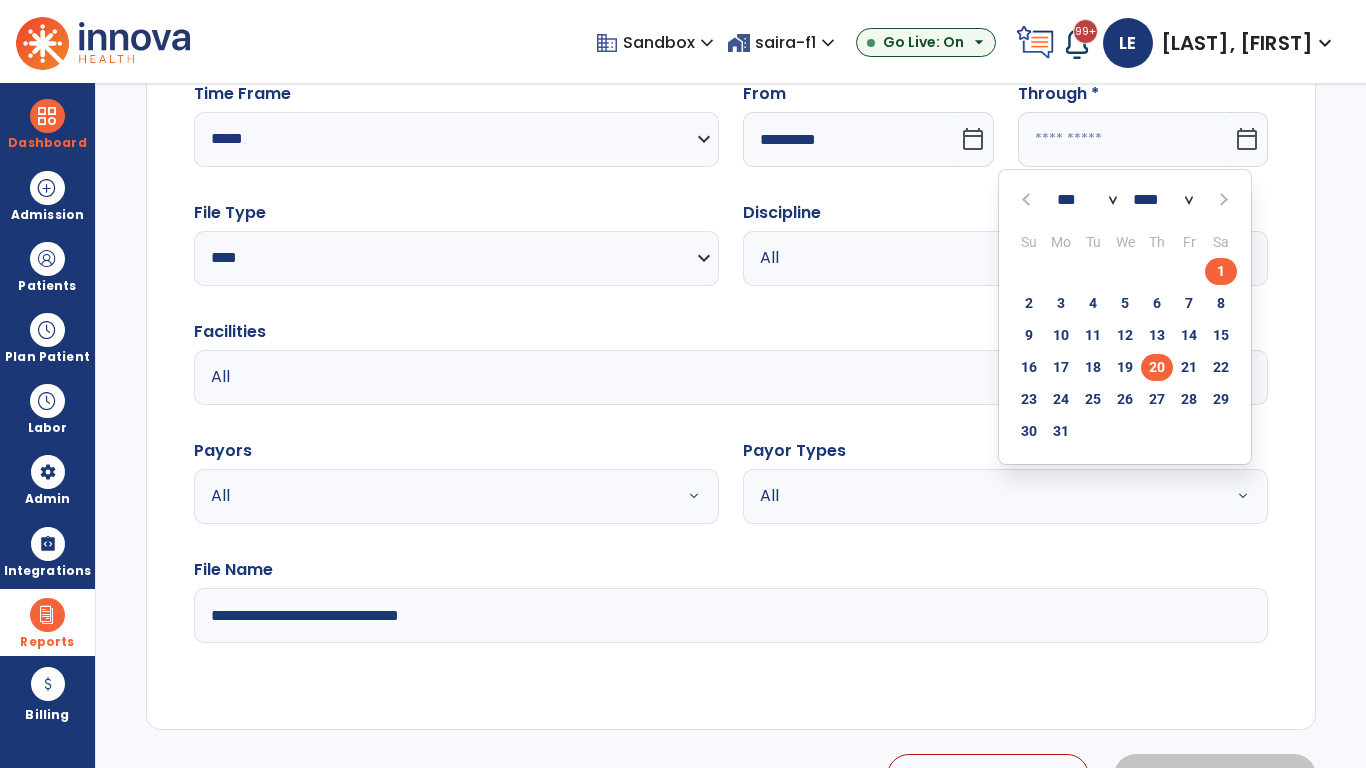 type on "**********" 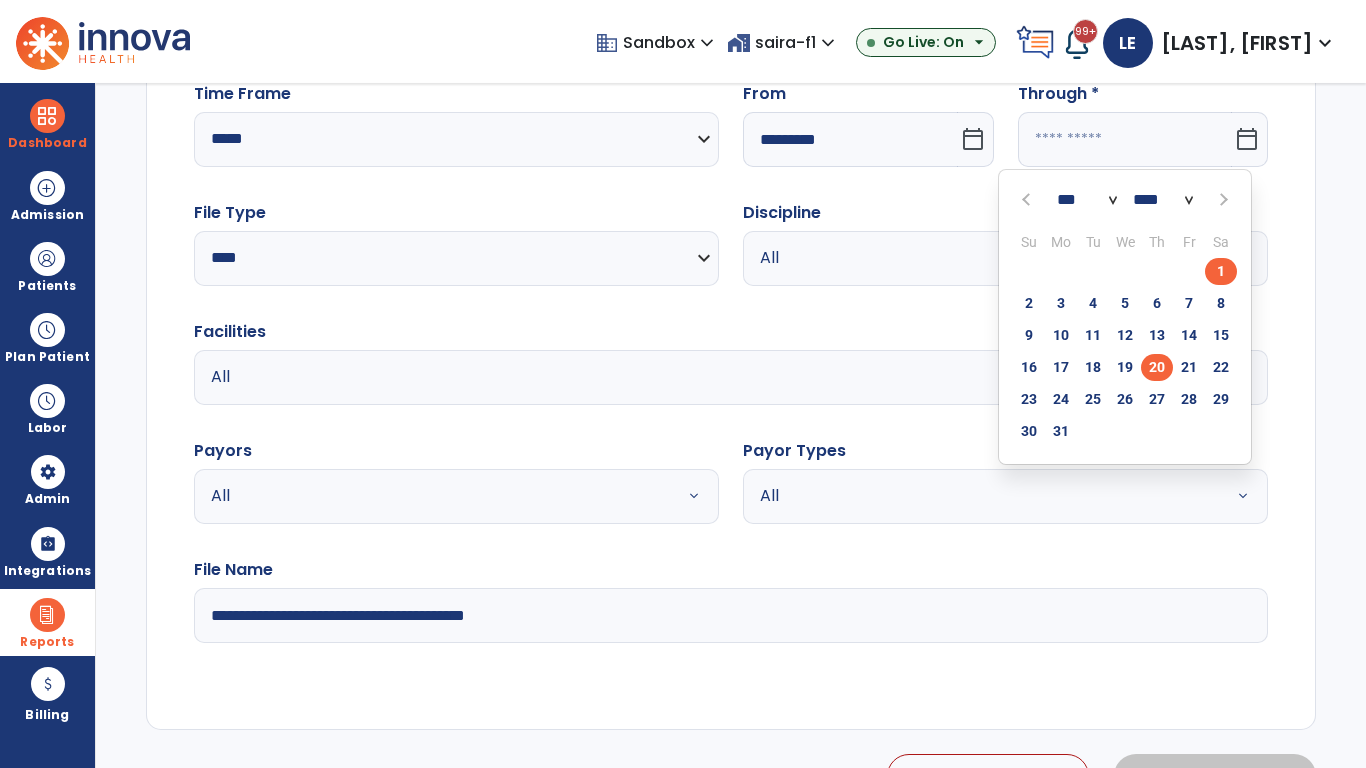 type on "*********" 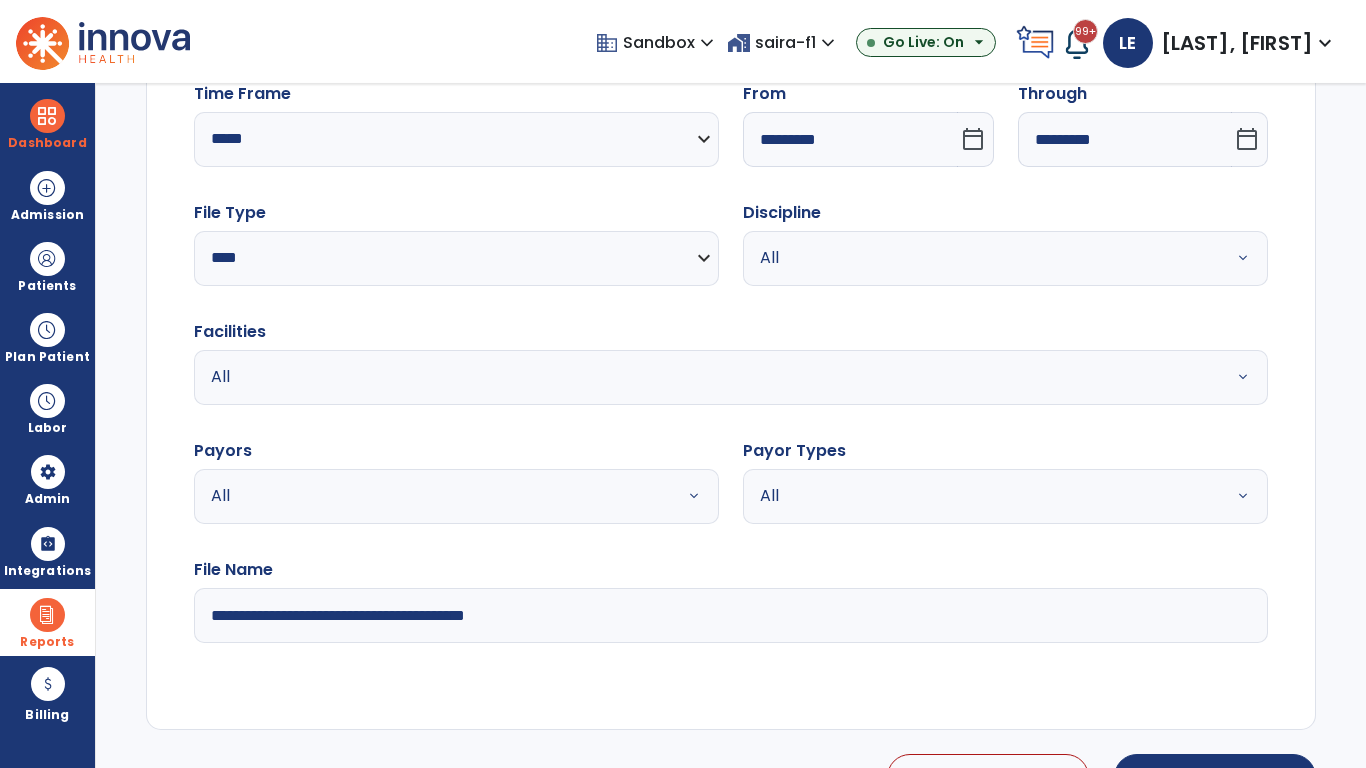 click on "All" at bounding box center (981, 258) 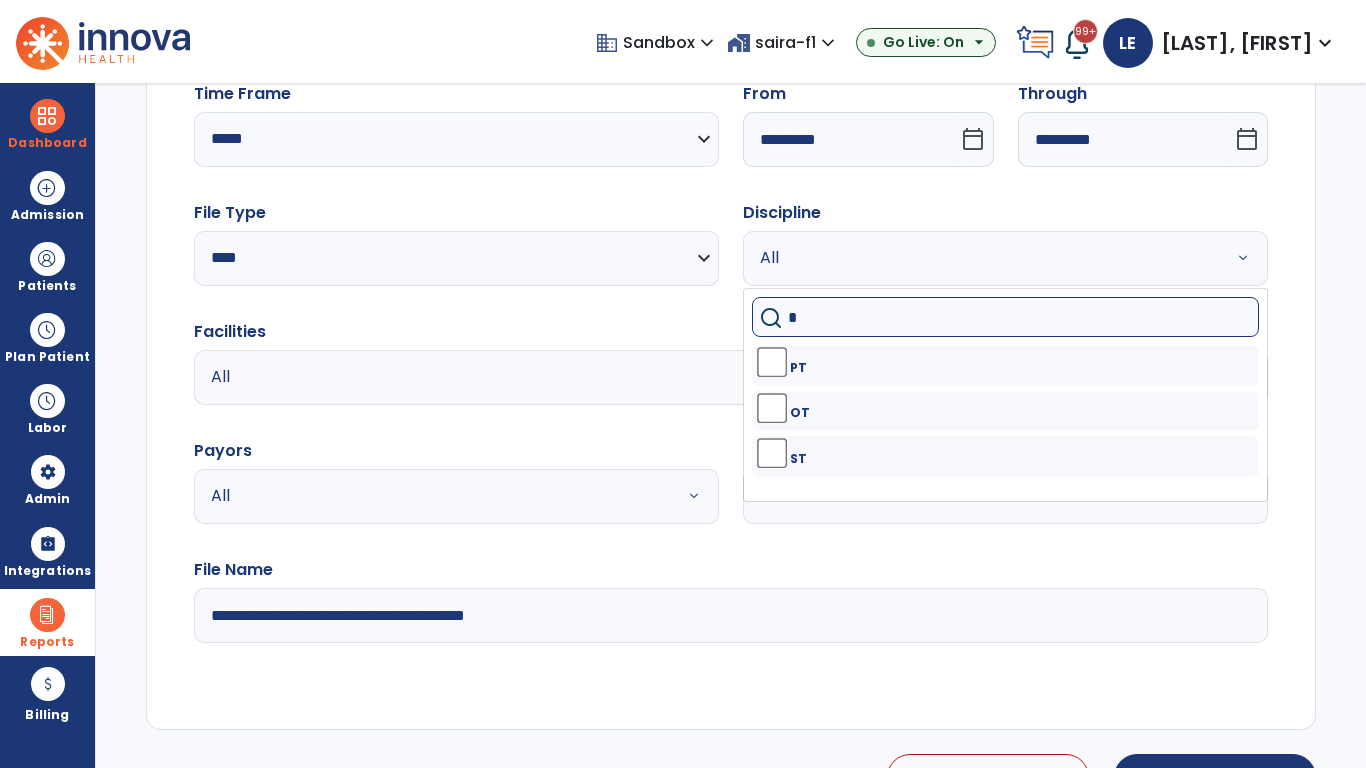 type on "**" 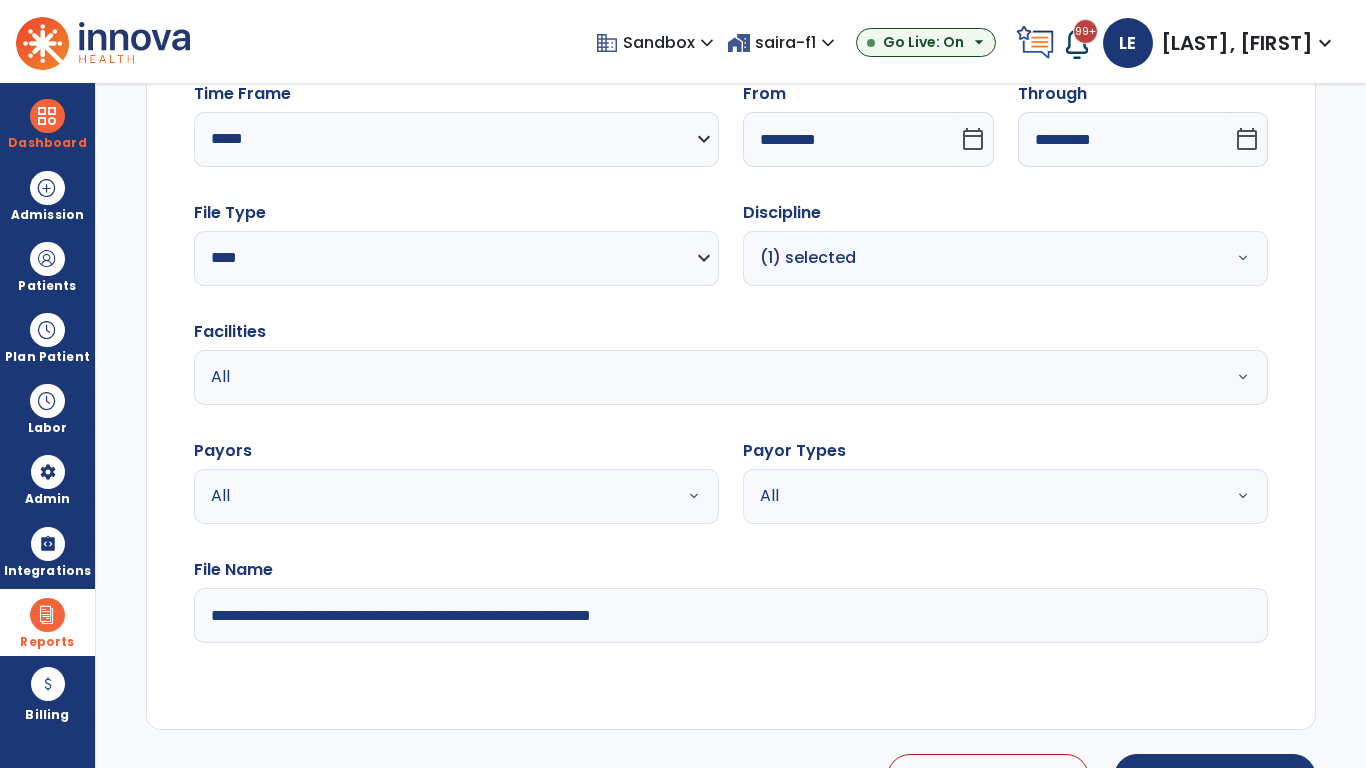 type on "**********" 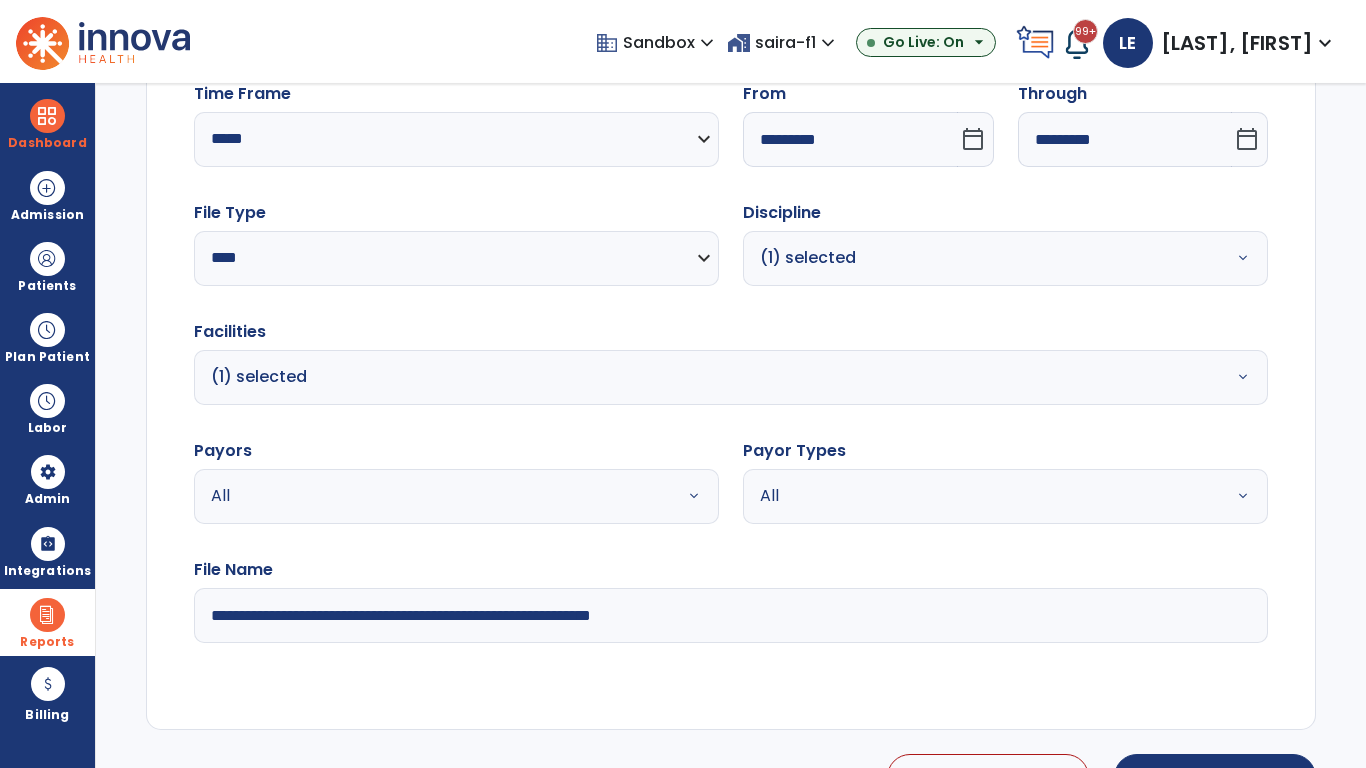 click on "All" at bounding box center (432, 496) 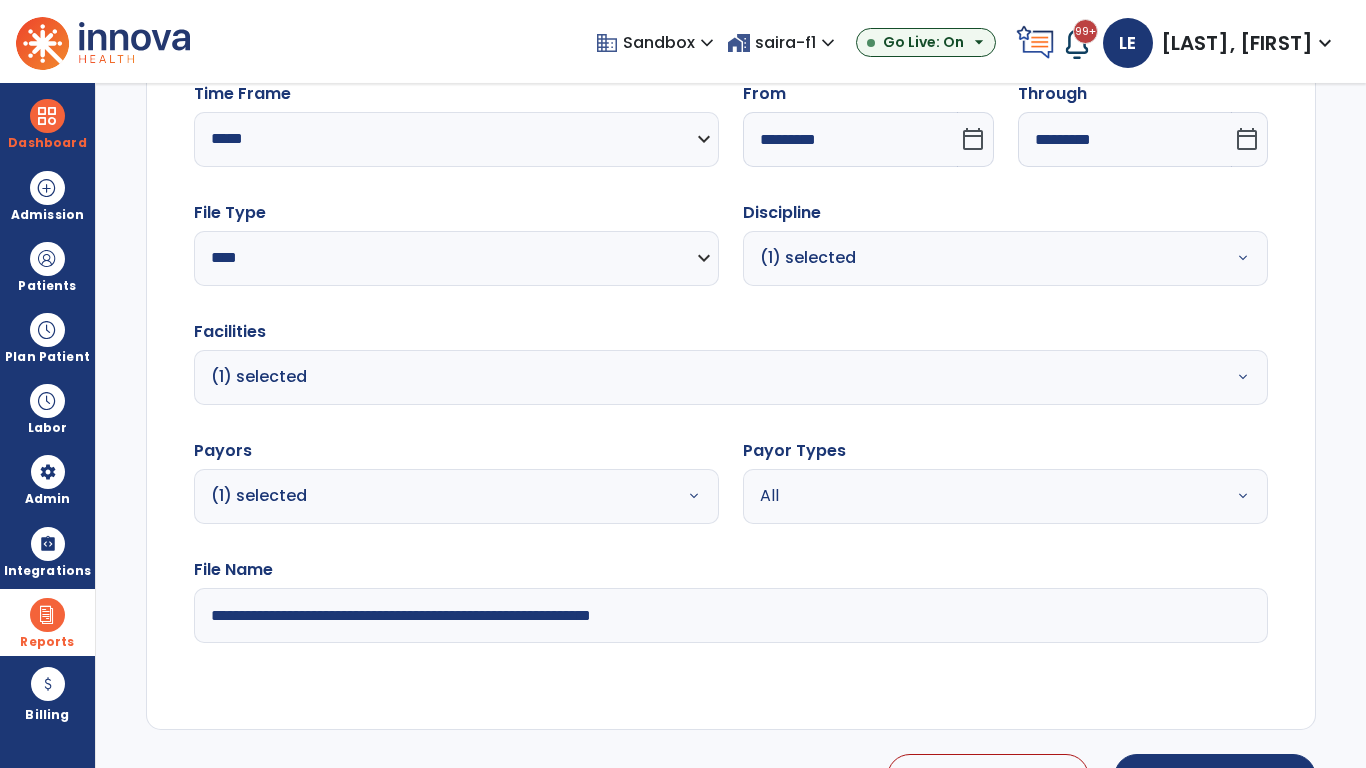 click on "All" at bounding box center (981, 496) 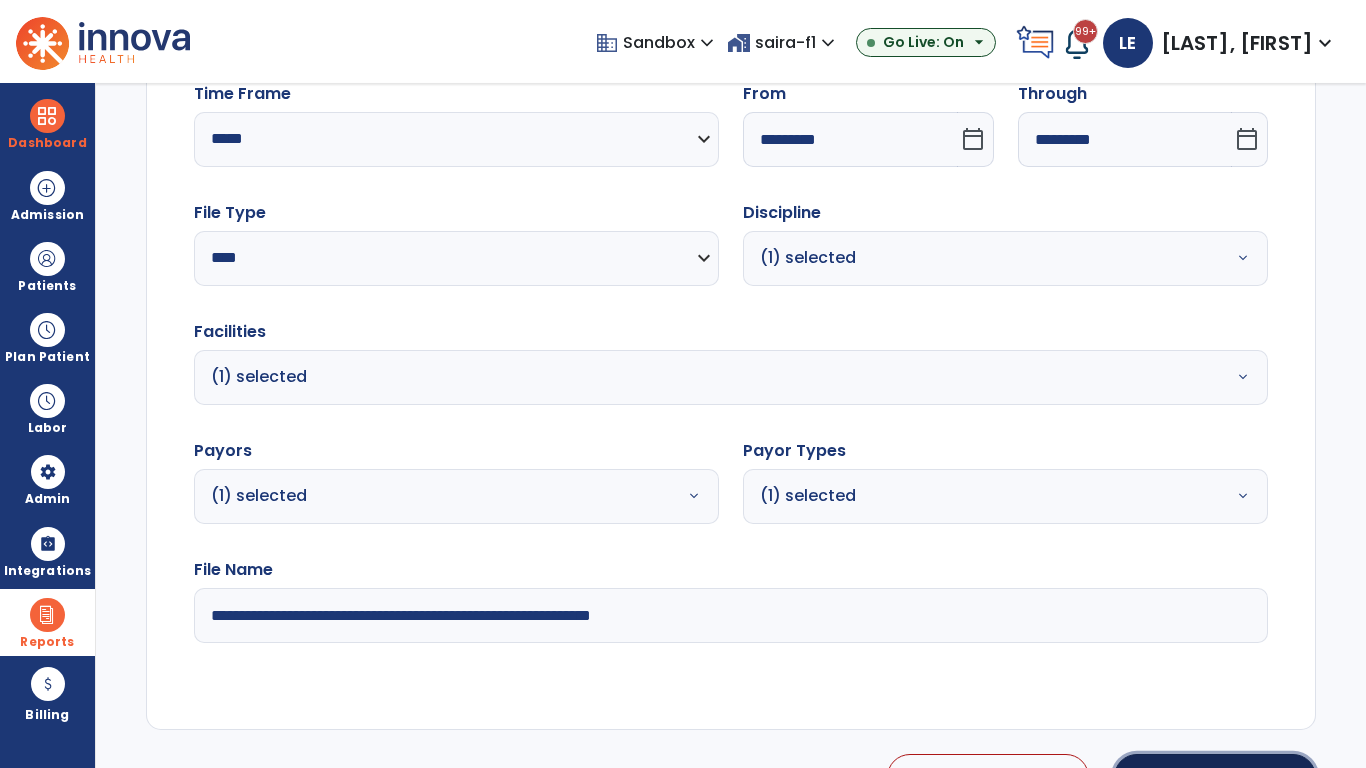 click on "Generate Report" 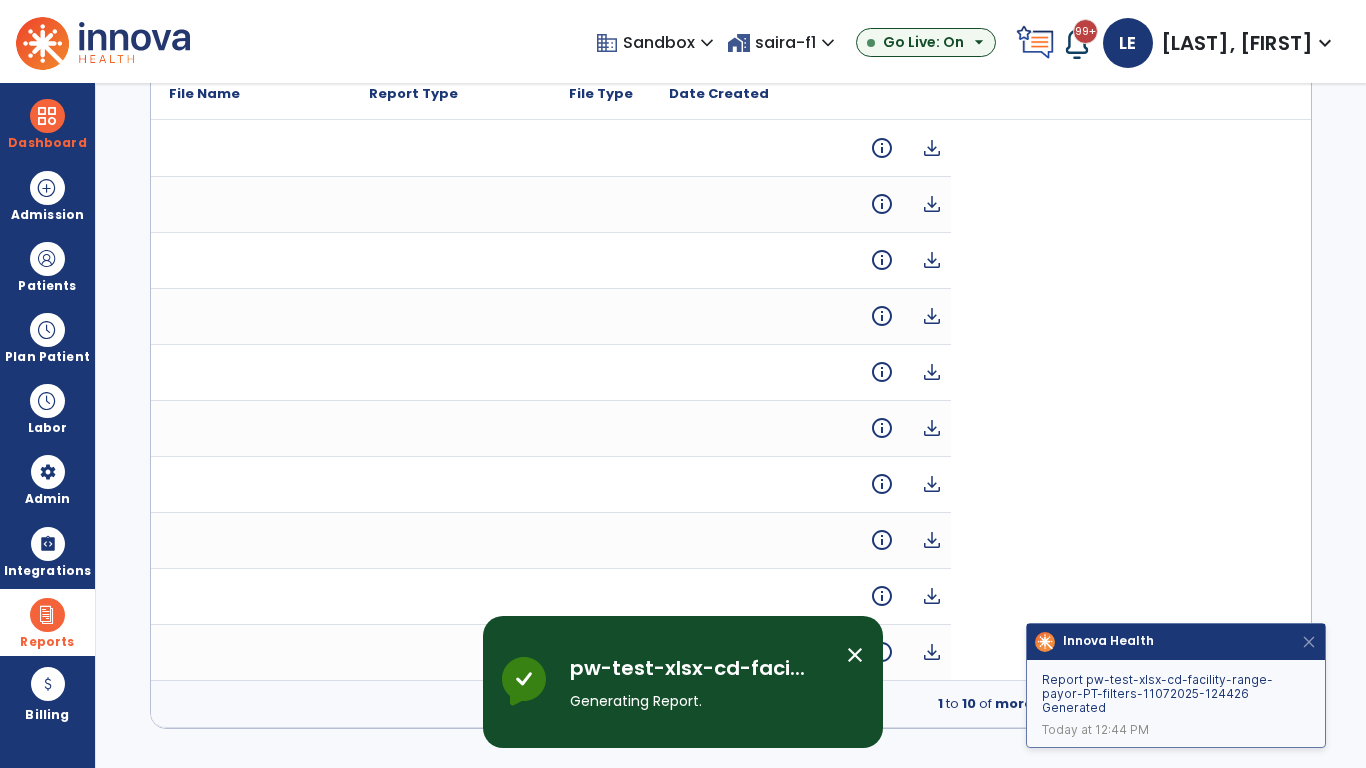 scroll, scrollTop: 0, scrollLeft: 0, axis: both 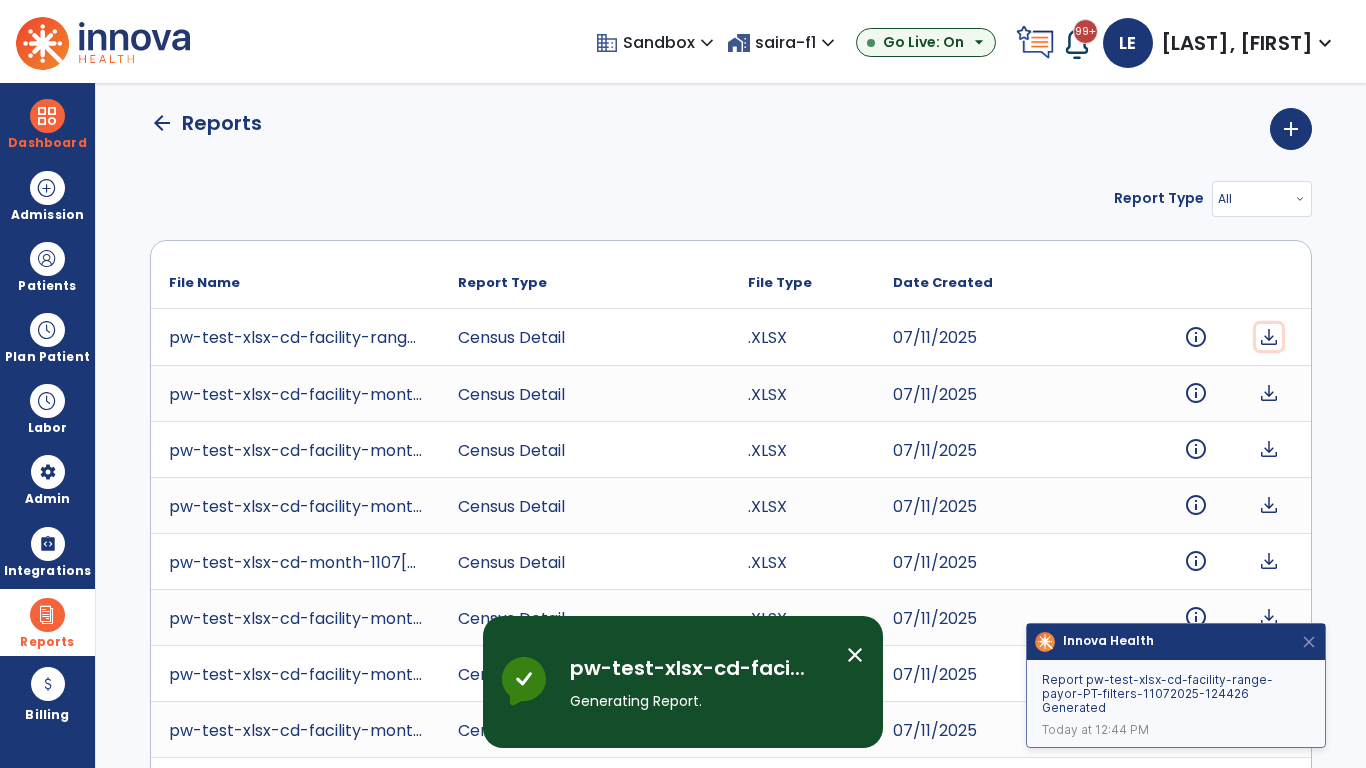 click on "download" 